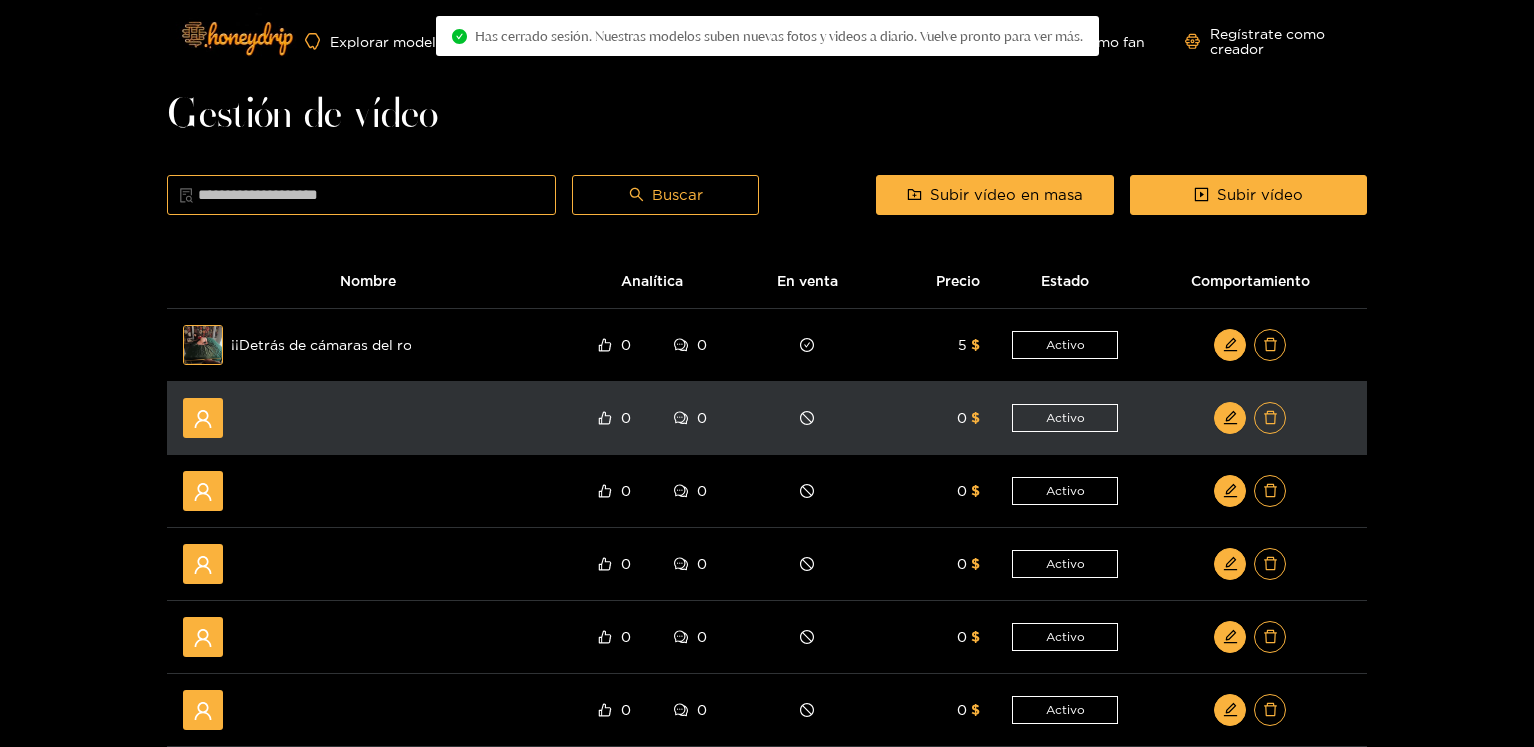 scroll, scrollTop: 0, scrollLeft: 0, axis: both 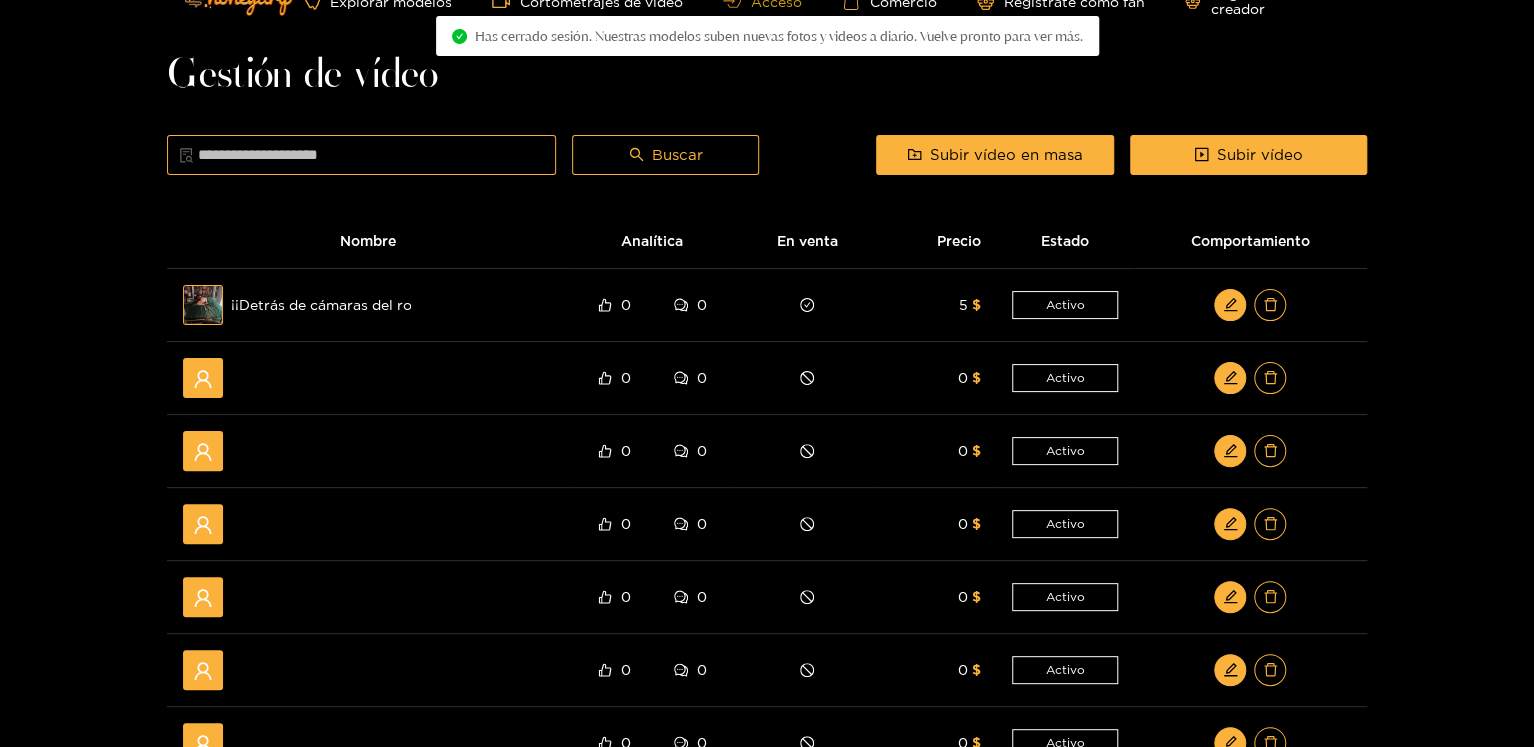 click on "Acceso" at bounding box center (762, 1) 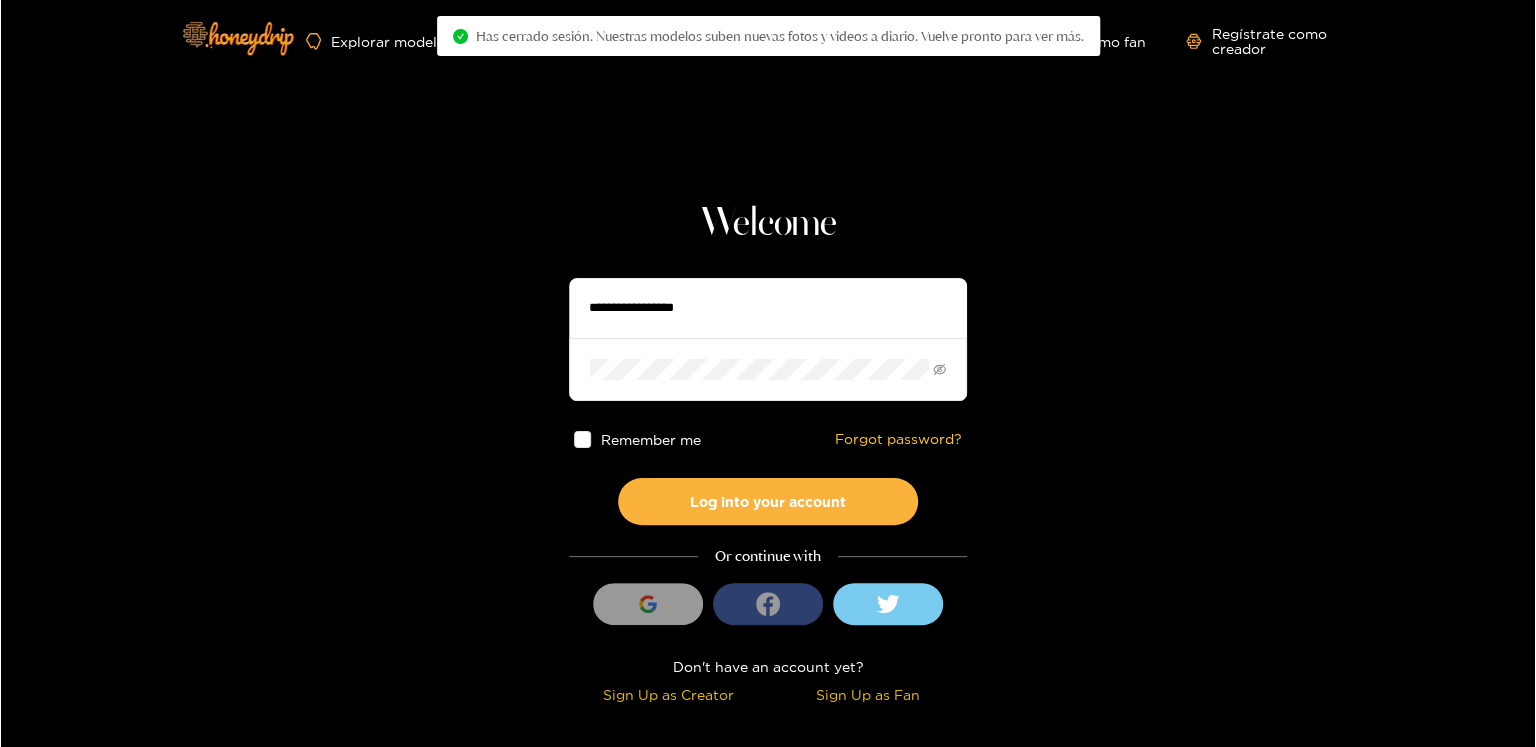 scroll, scrollTop: 0, scrollLeft: 0, axis: both 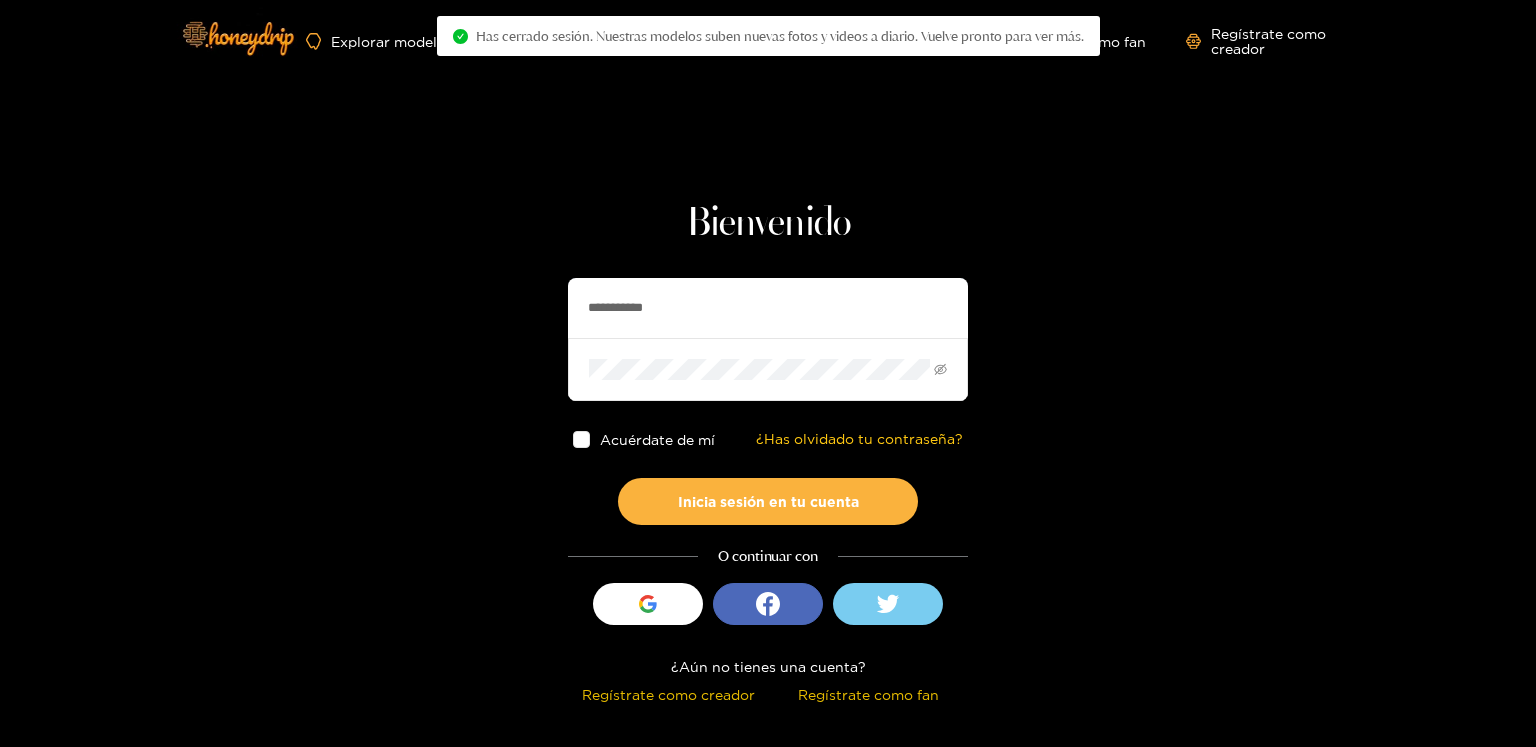 click on "**********" at bounding box center (768, 308) 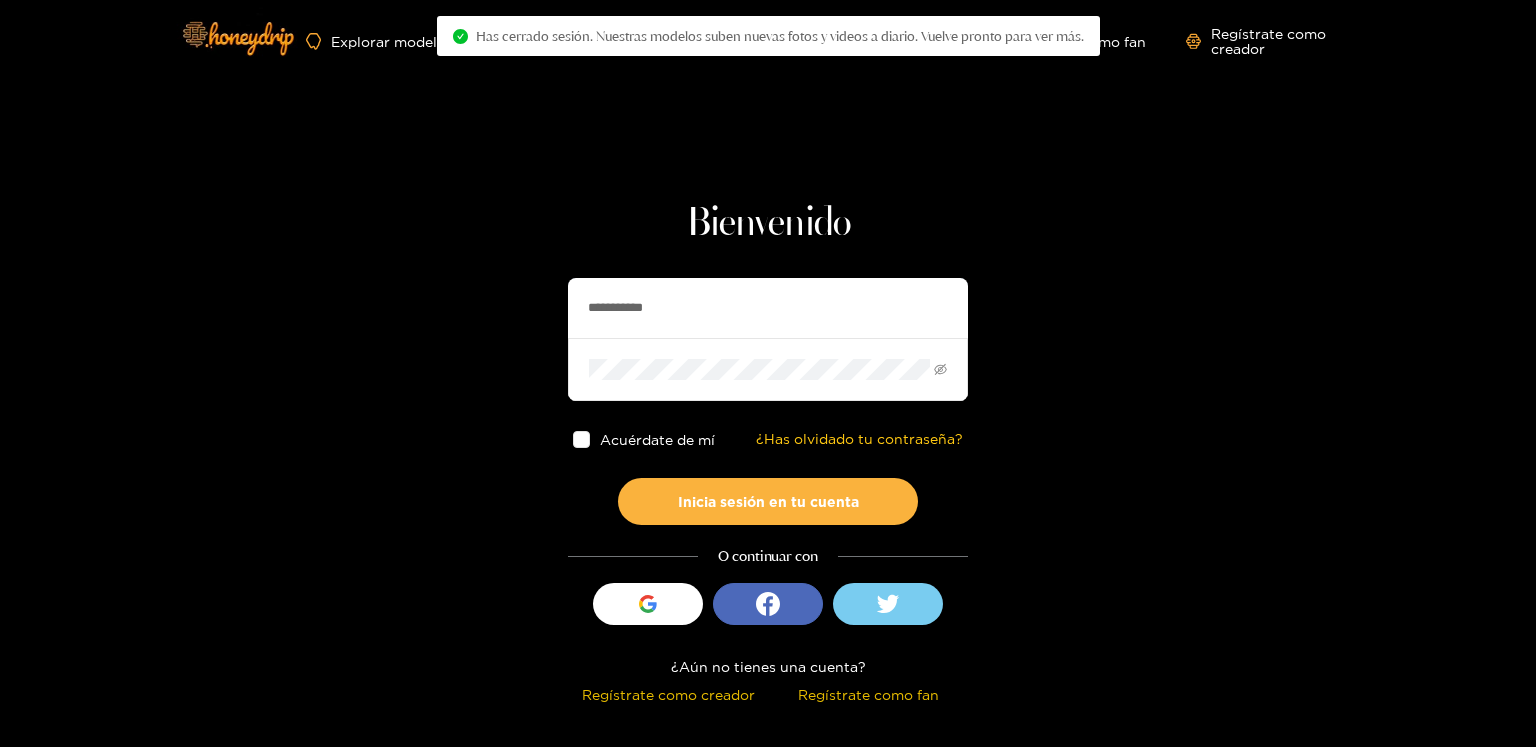 click on "**********" at bounding box center [768, 308] 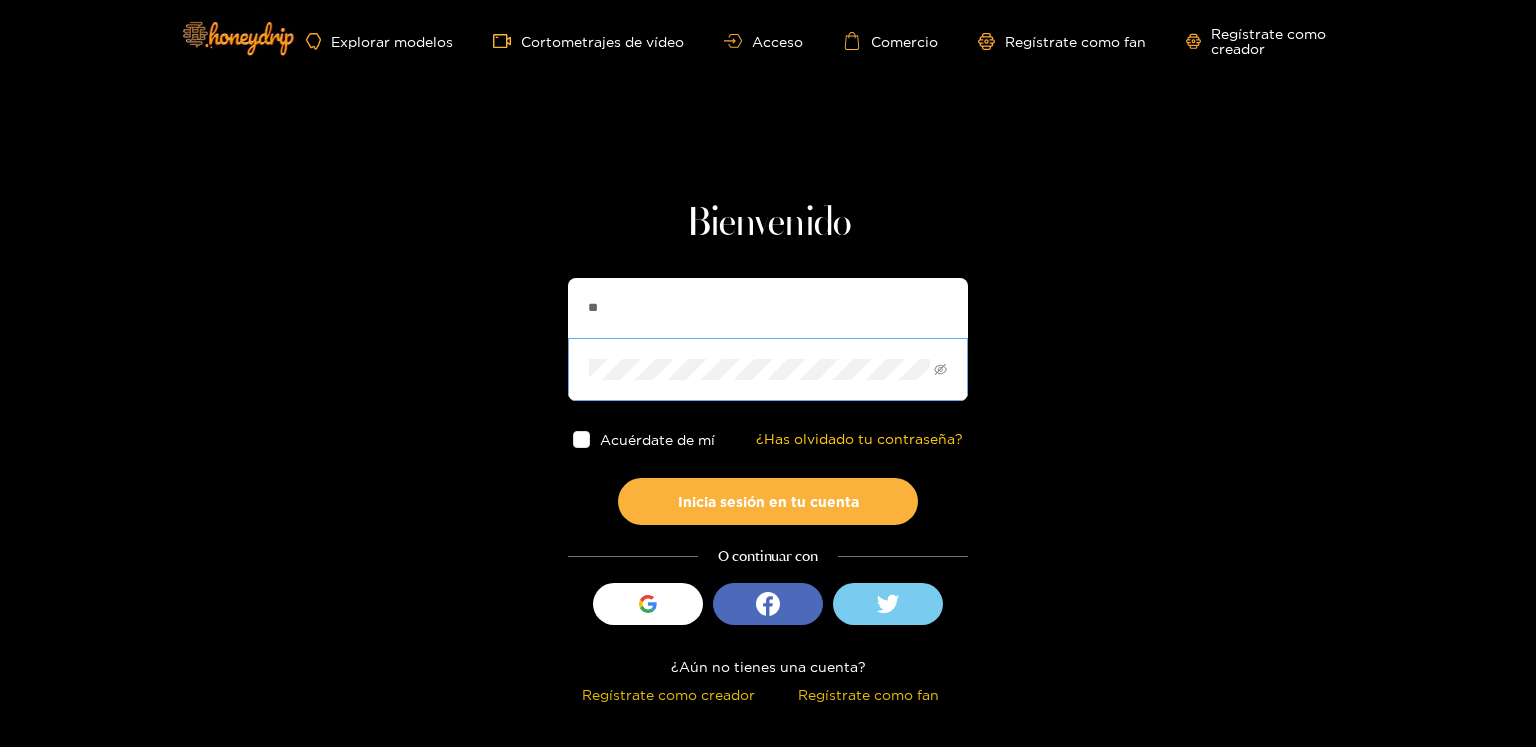 type on "**********" 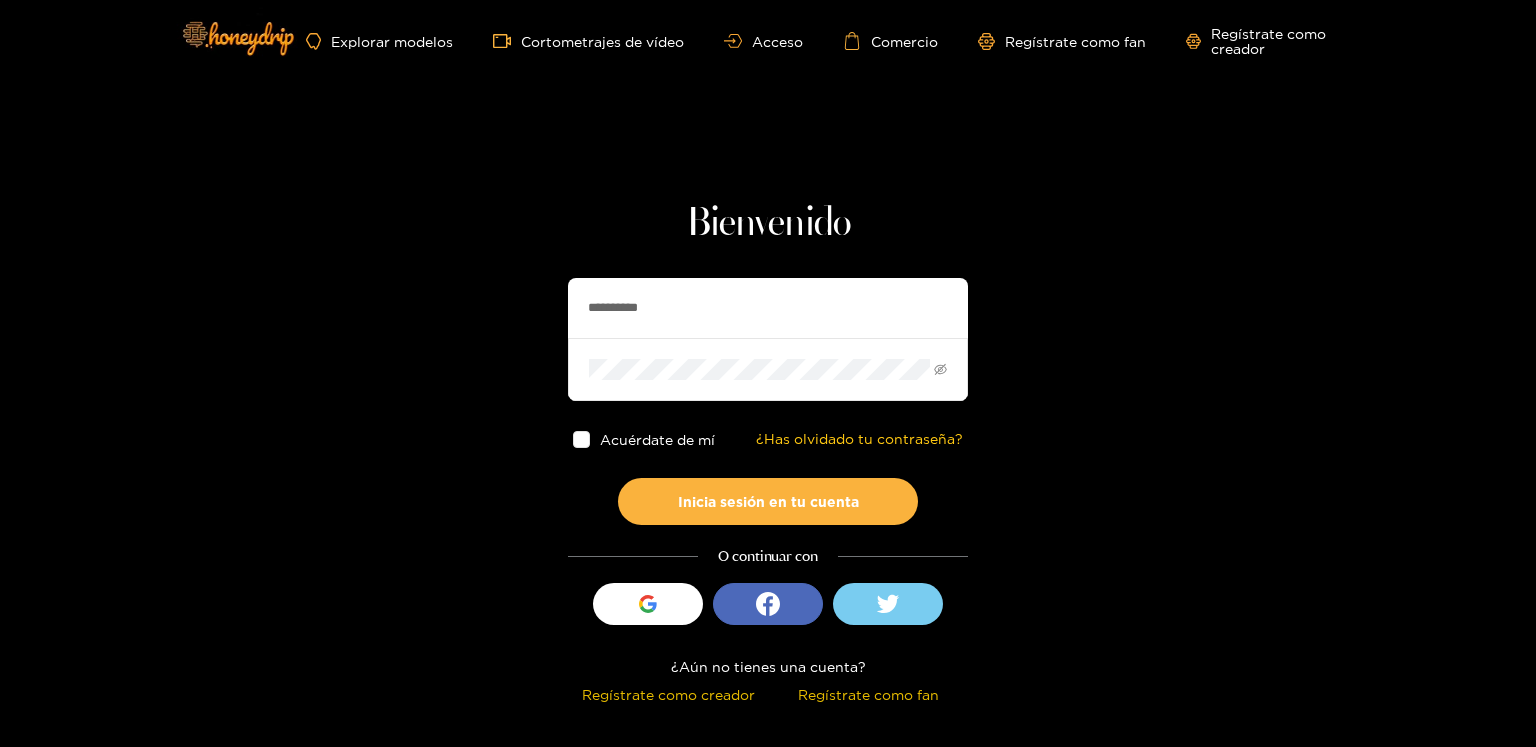 click on "Inicia sesión en tu cuenta" at bounding box center [768, 501] 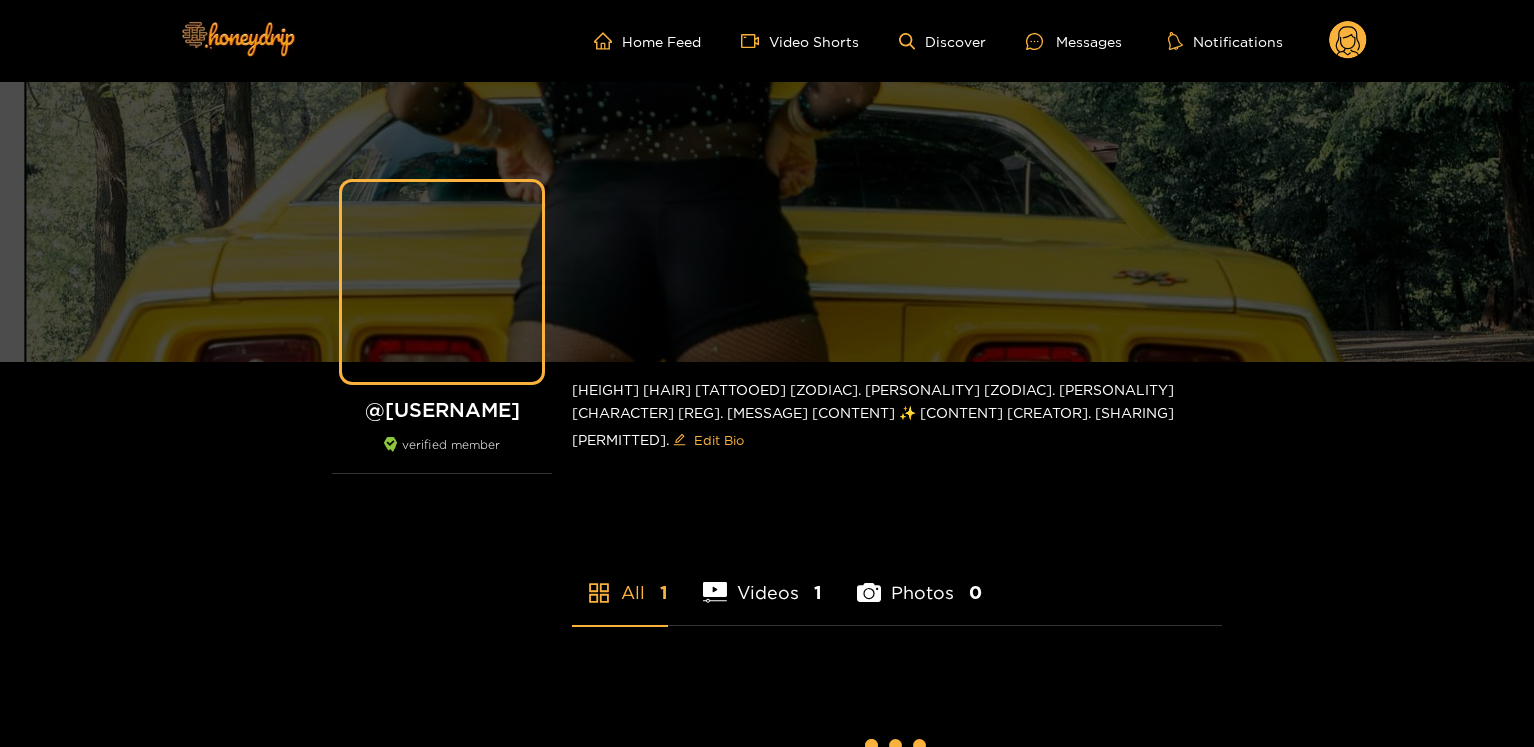 scroll, scrollTop: 0, scrollLeft: 0, axis: both 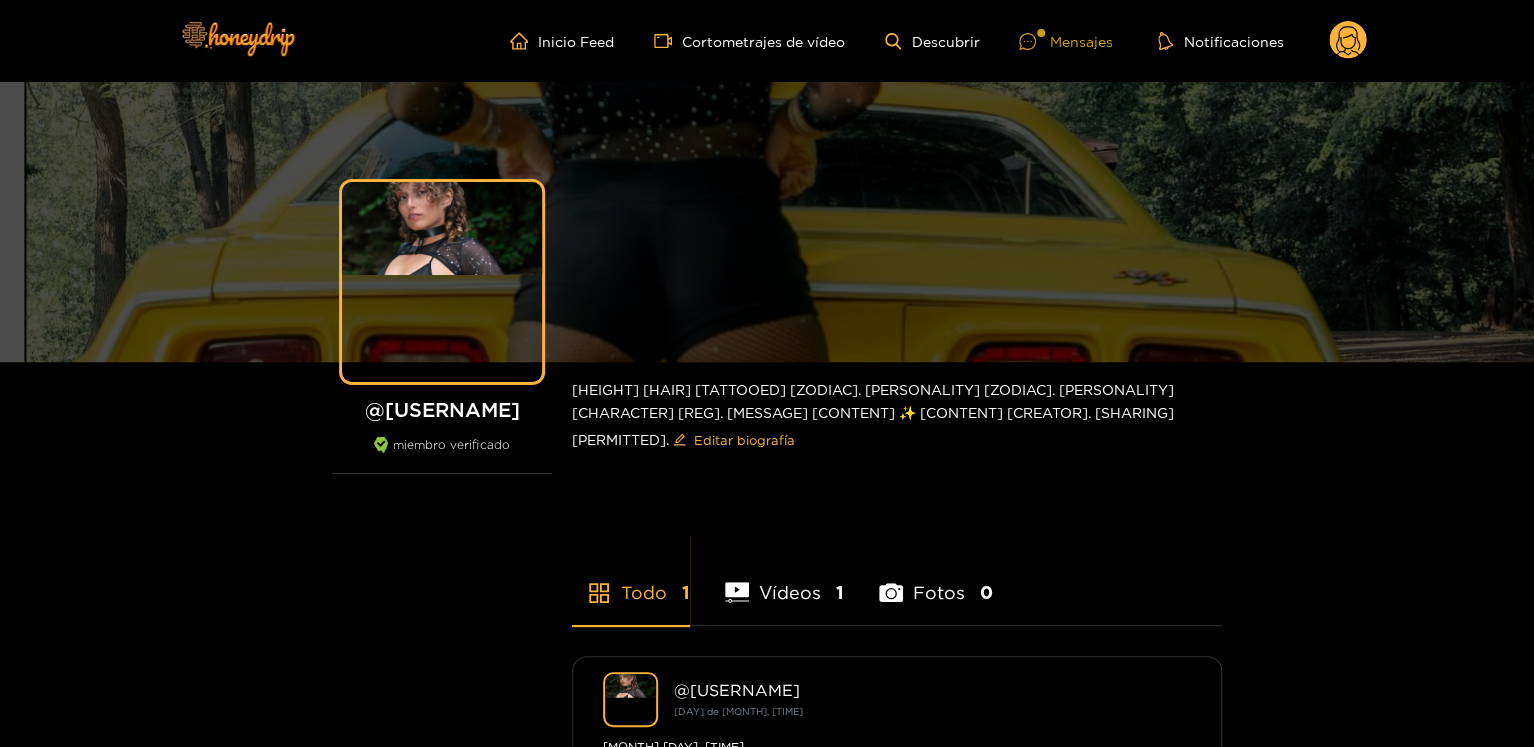 click at bounding box center (1041, 33) 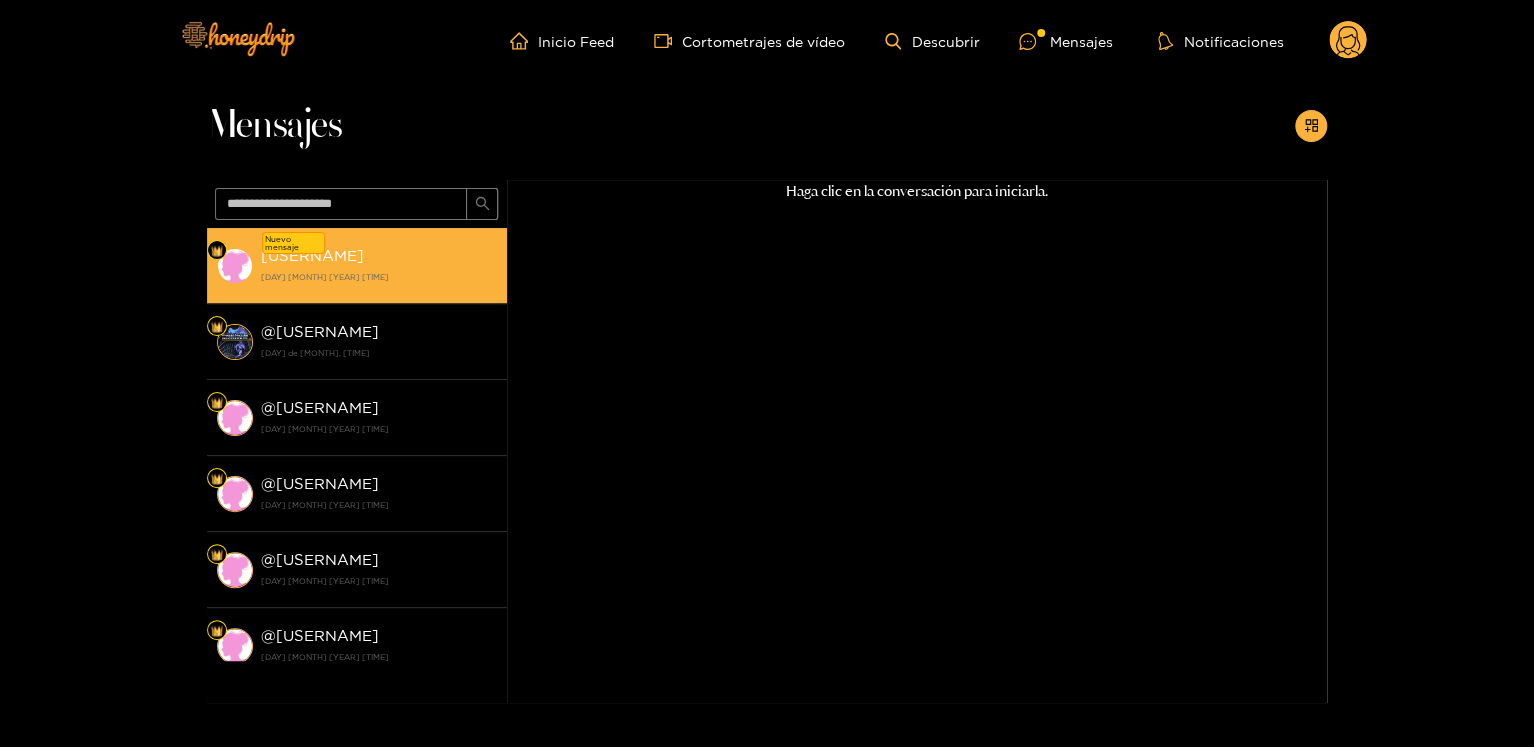 click on "3 de agosto de 2025 14:55" at bounding box center [379, 277] 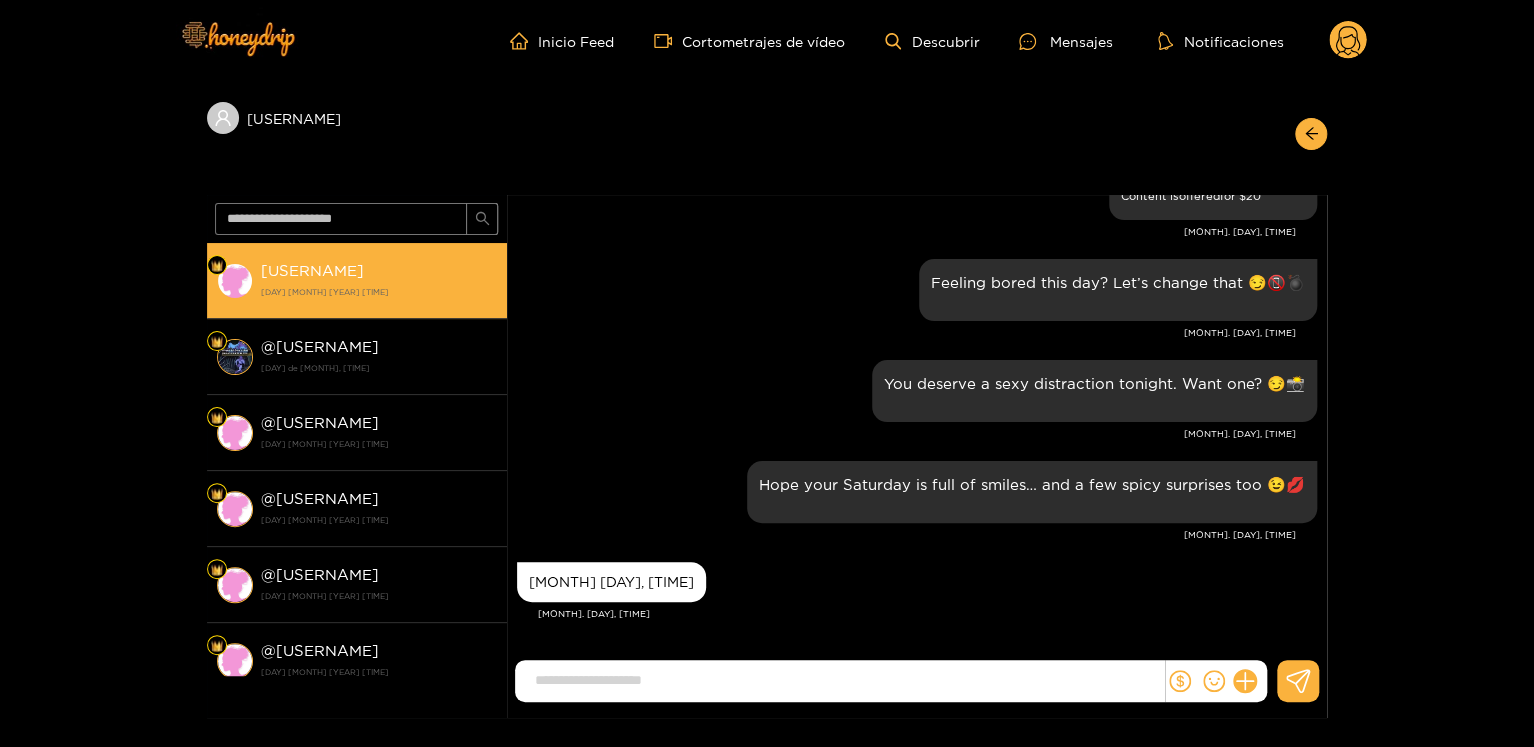 scroll, scrollTop: 3064, scrollLeft: 0, axis: vertical 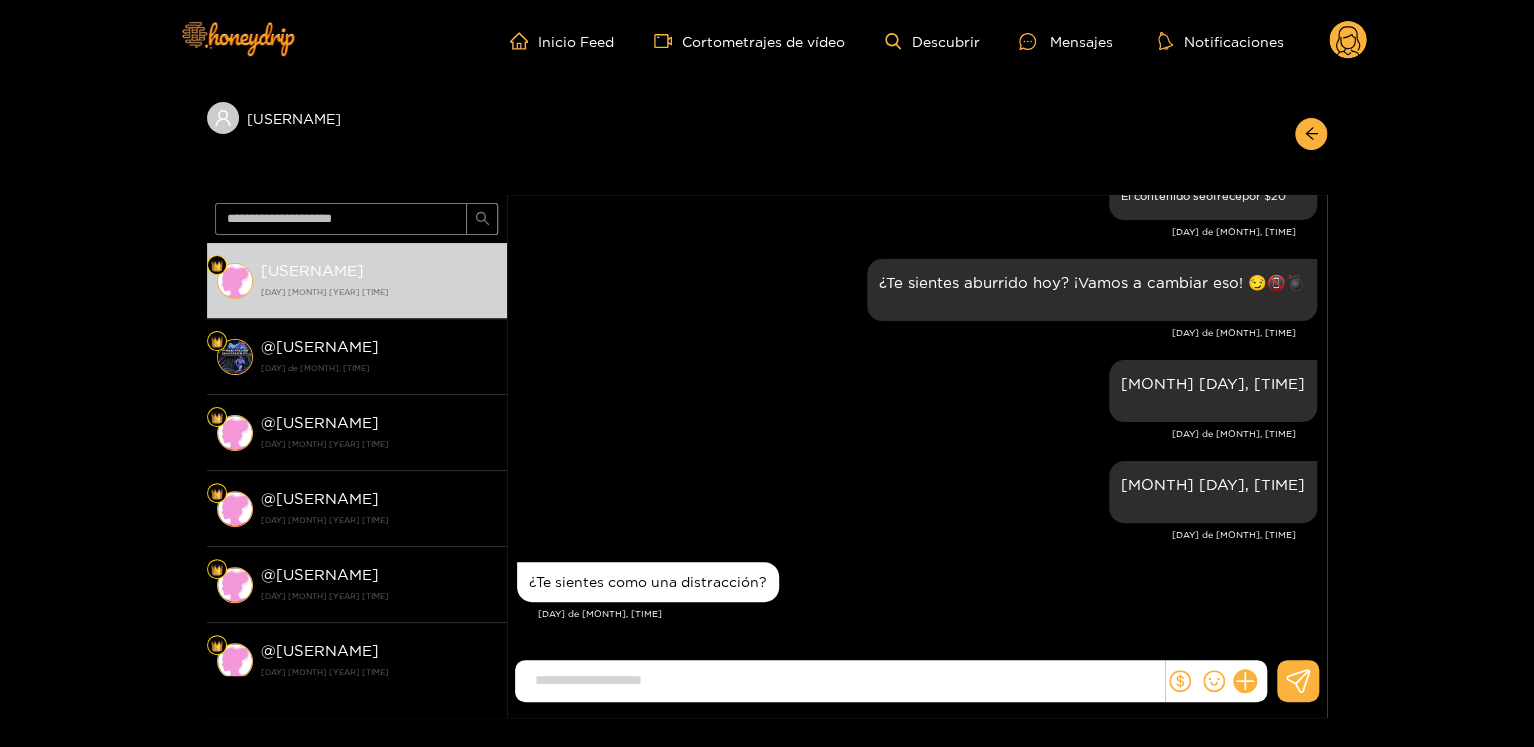 click 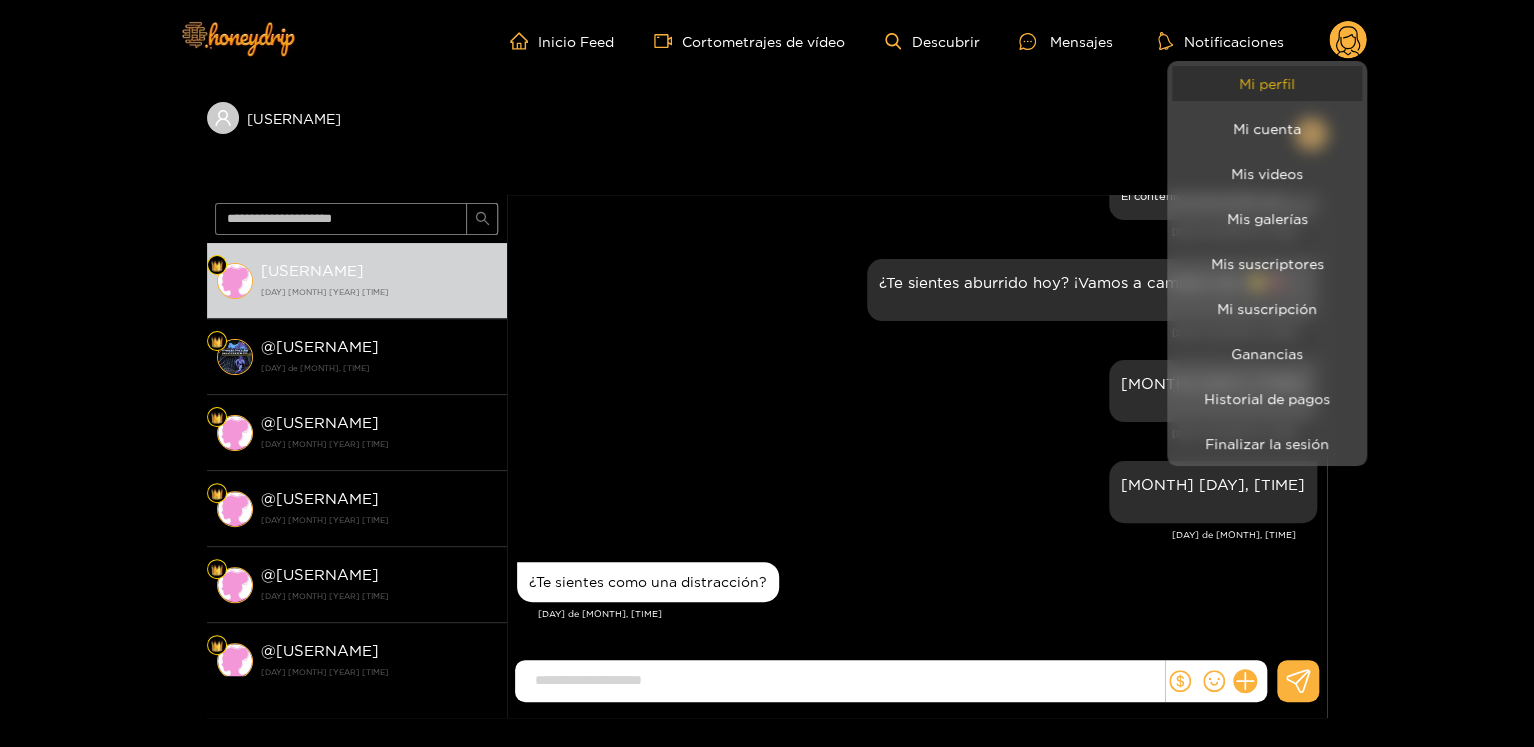 click on "Mi perfil" at bounding box center (1267, 83) 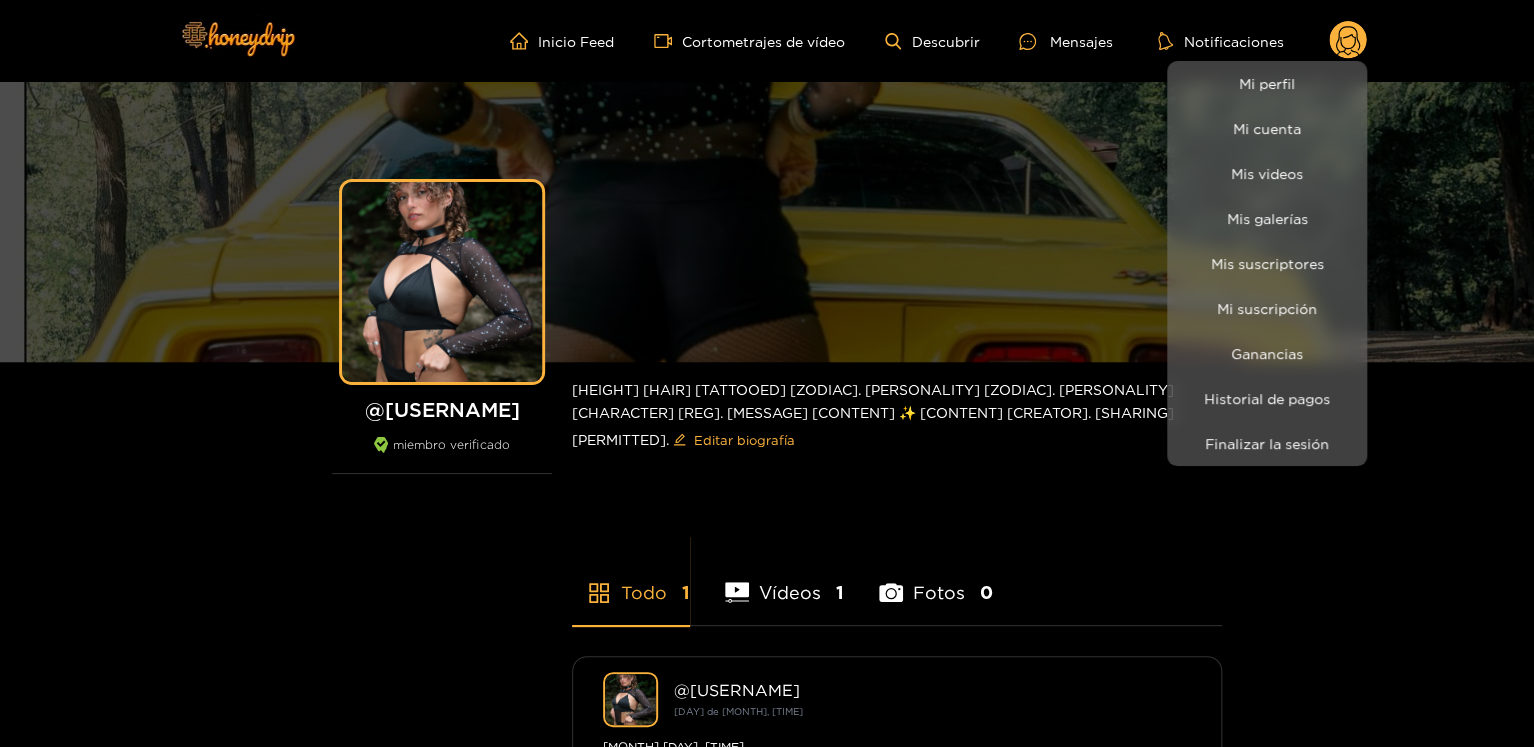 click at bounding box center [767, 373] 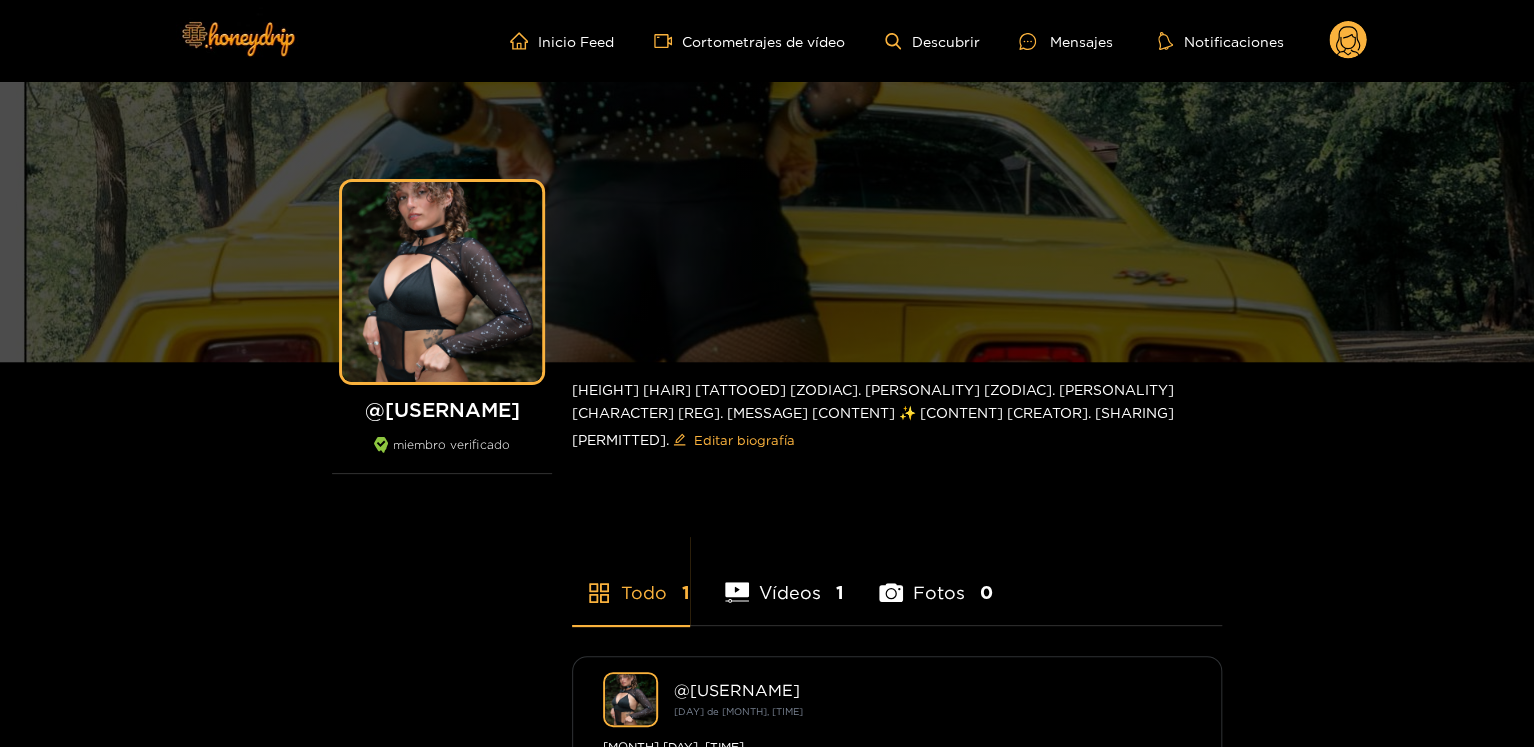 click on "mslefay777" at bounding box center (452, 409) 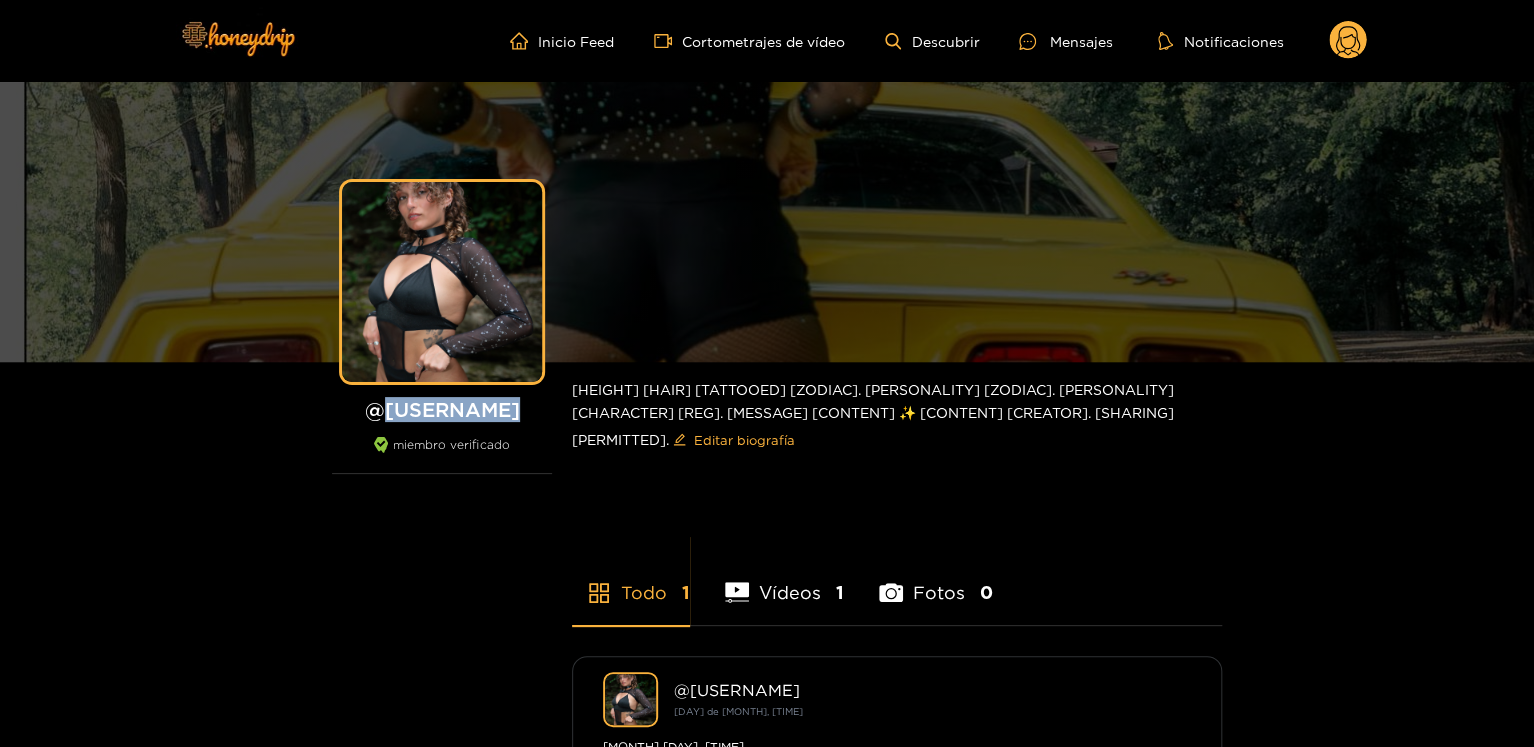 click on "mslefay777" at bounding box center (452, 409) 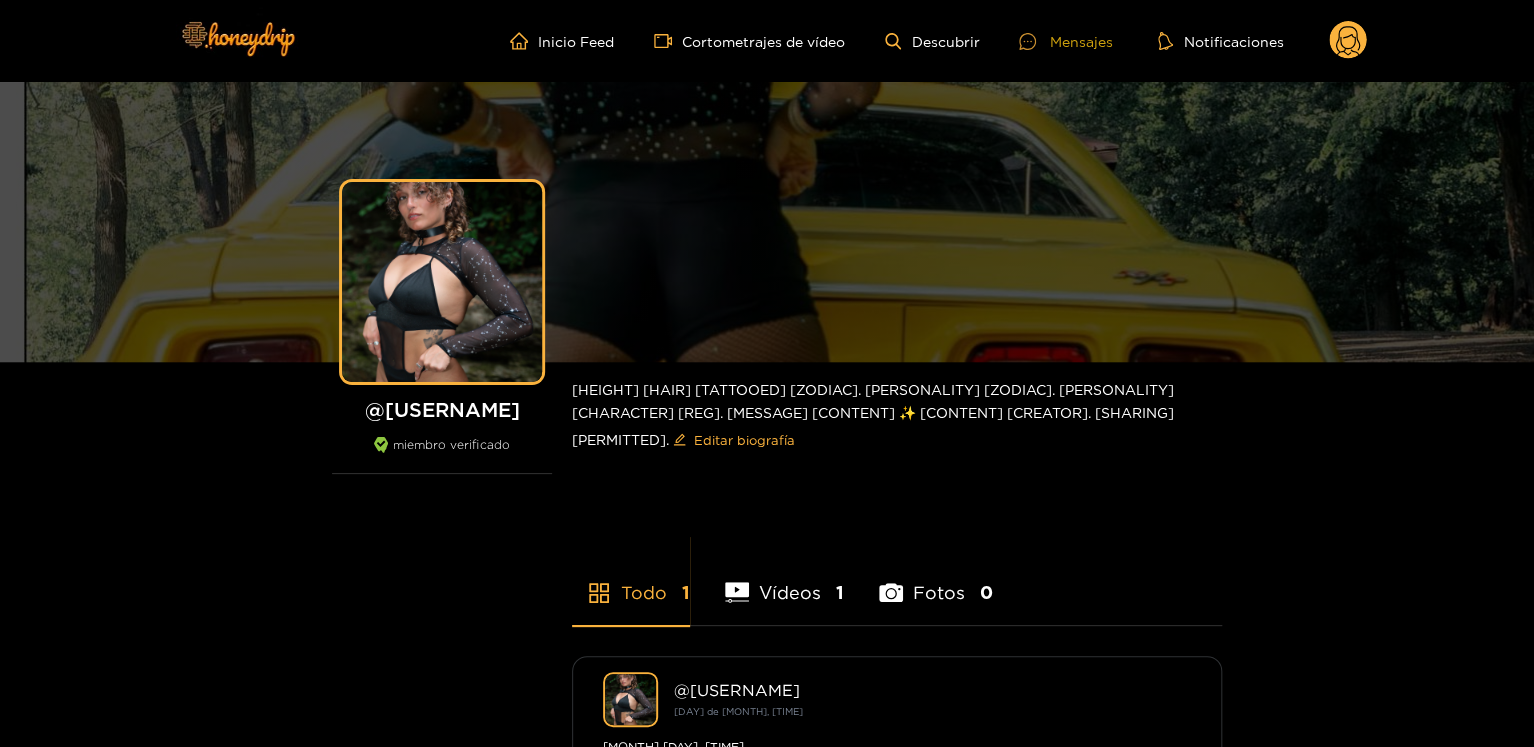 click on "Mensajes" at bounding box center [1080, 41] 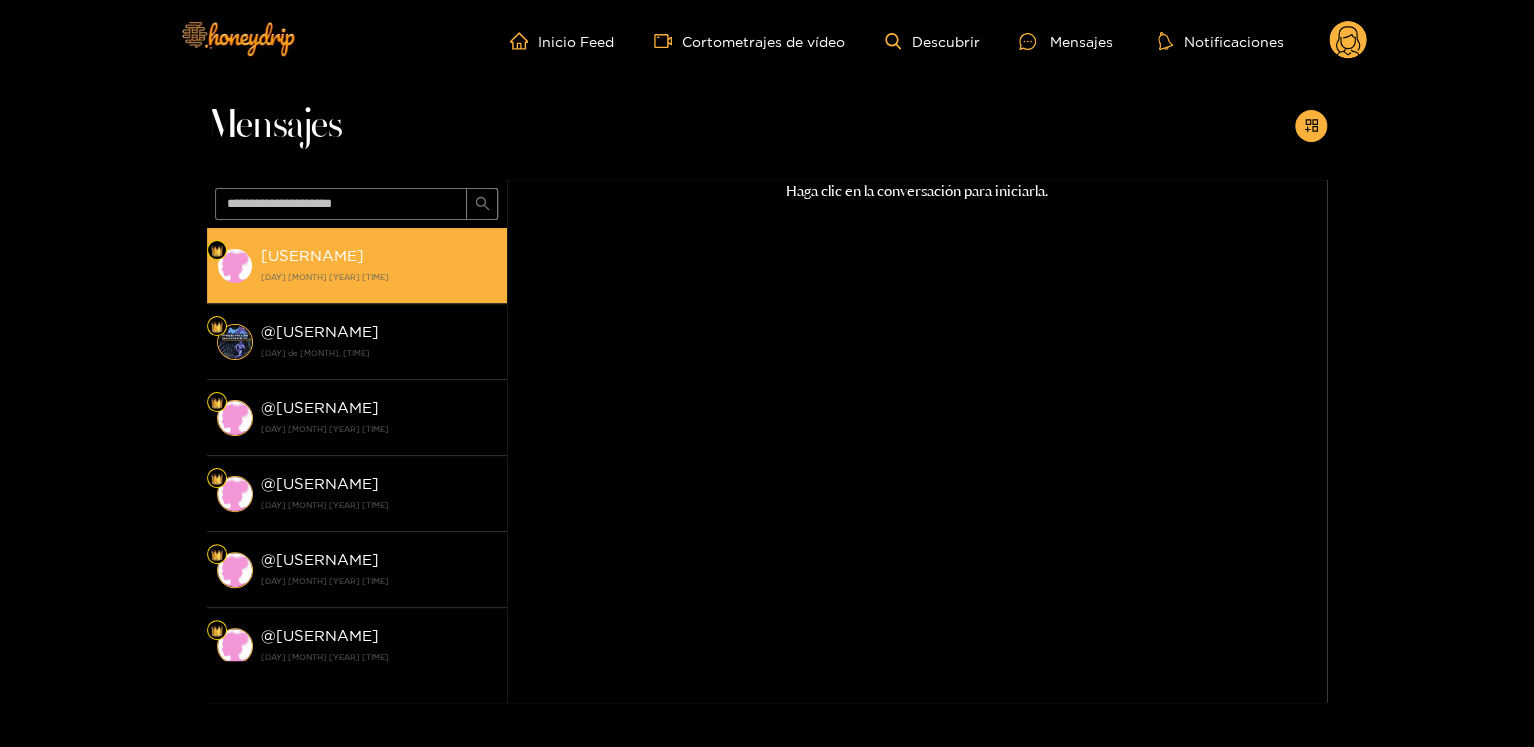 click on "3 de agosto de 2025 14:55" at bounding box center [325, 277] 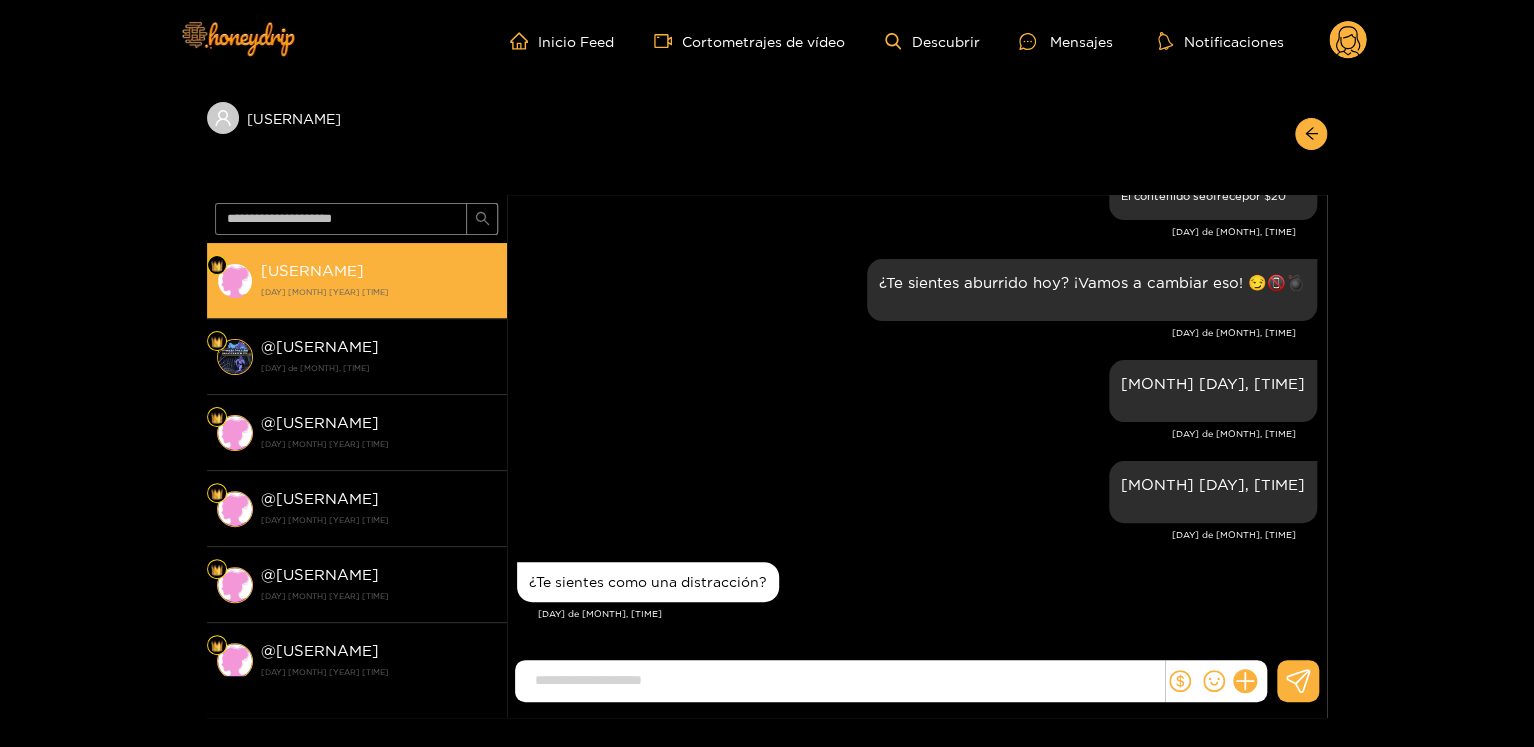 scroll, scrollTop: 3064, scrollLeft: 0, axis: vertical 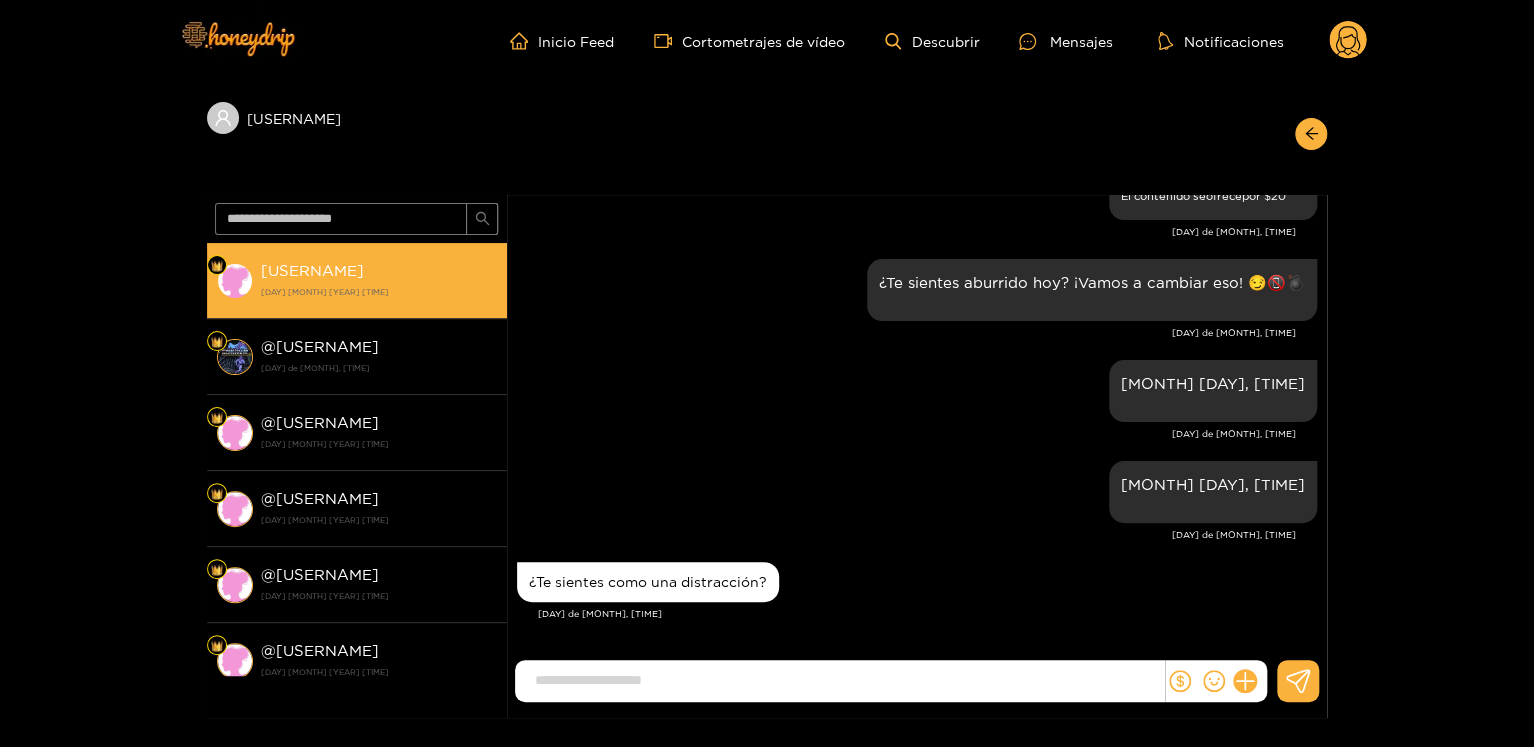 type on "**********" 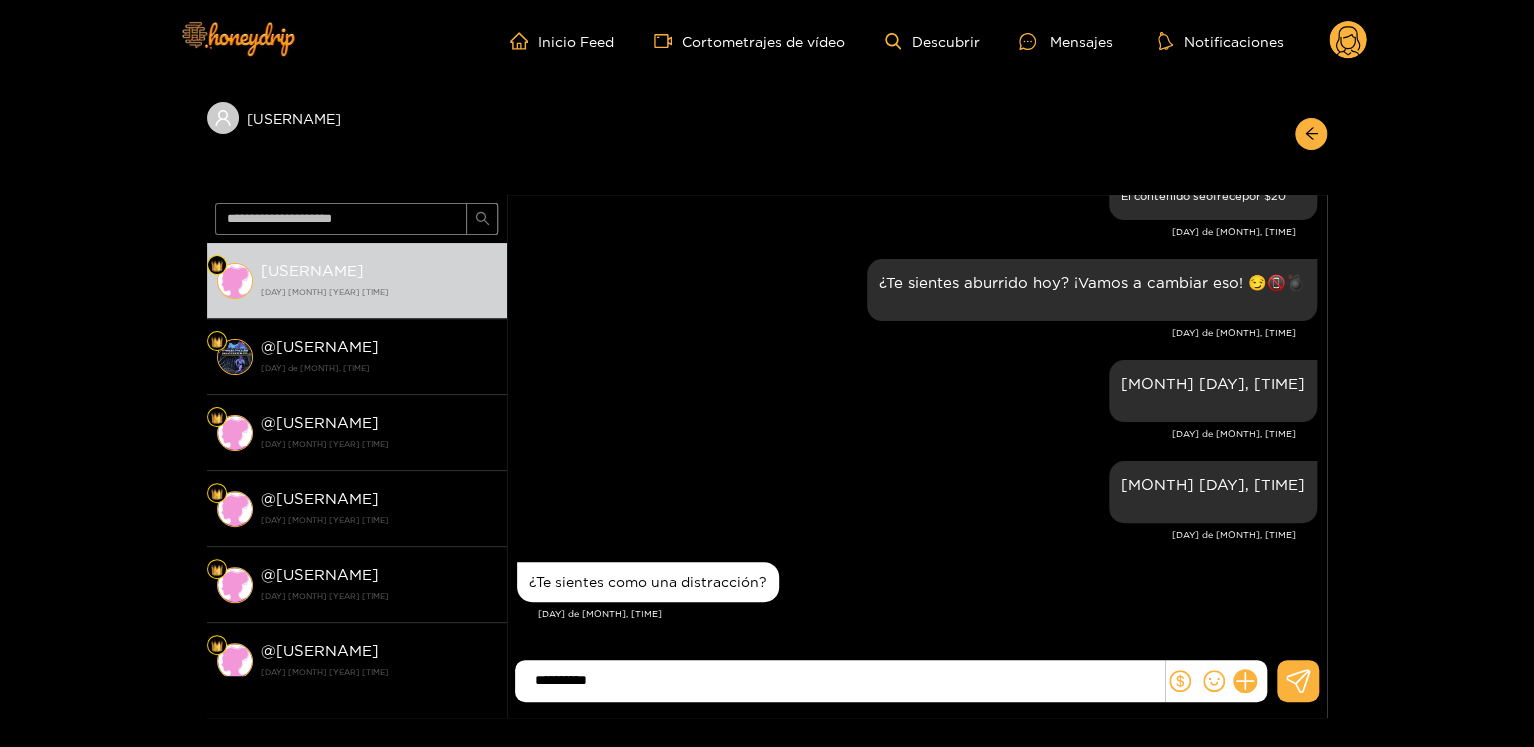 click on "**********" at bounding box center [844, 680] 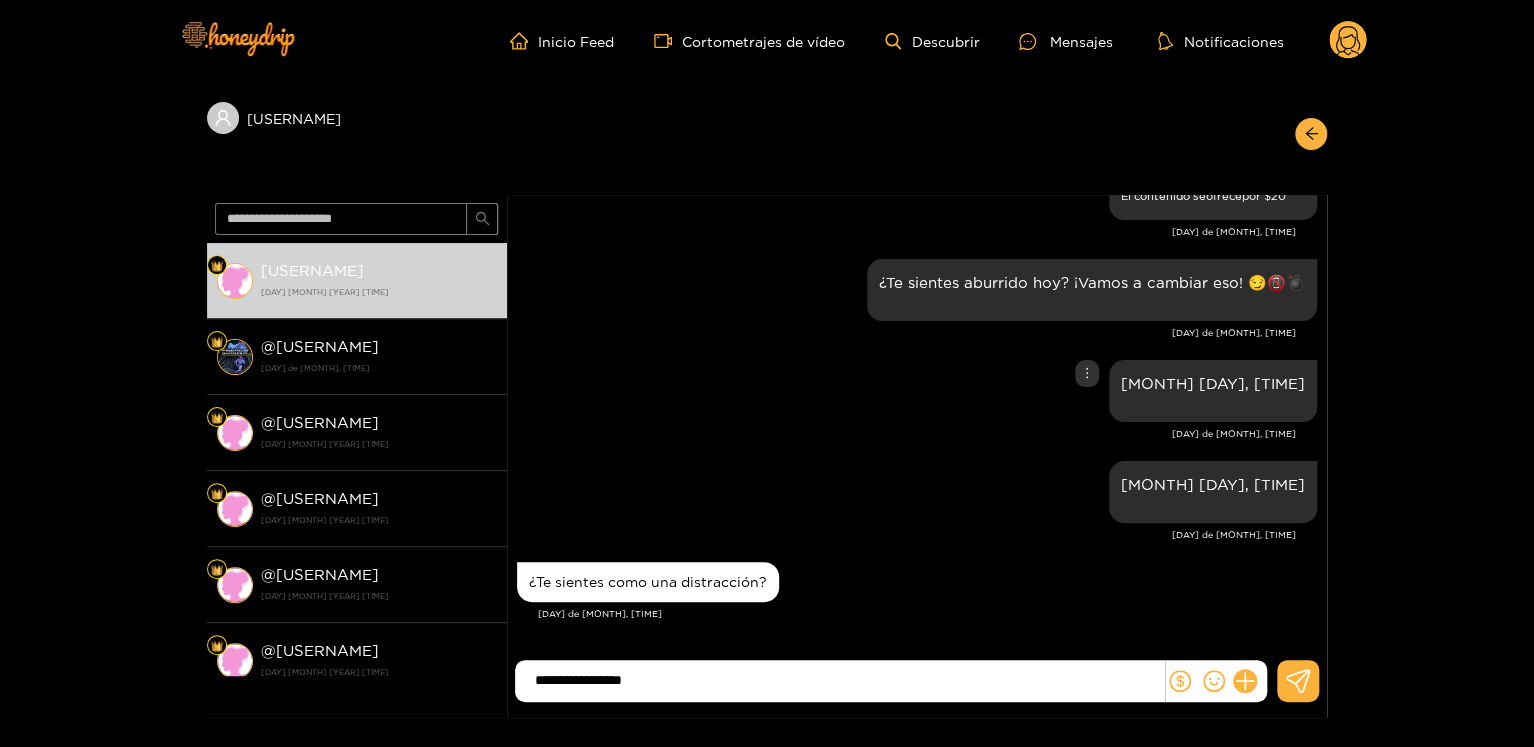 type on "**********" 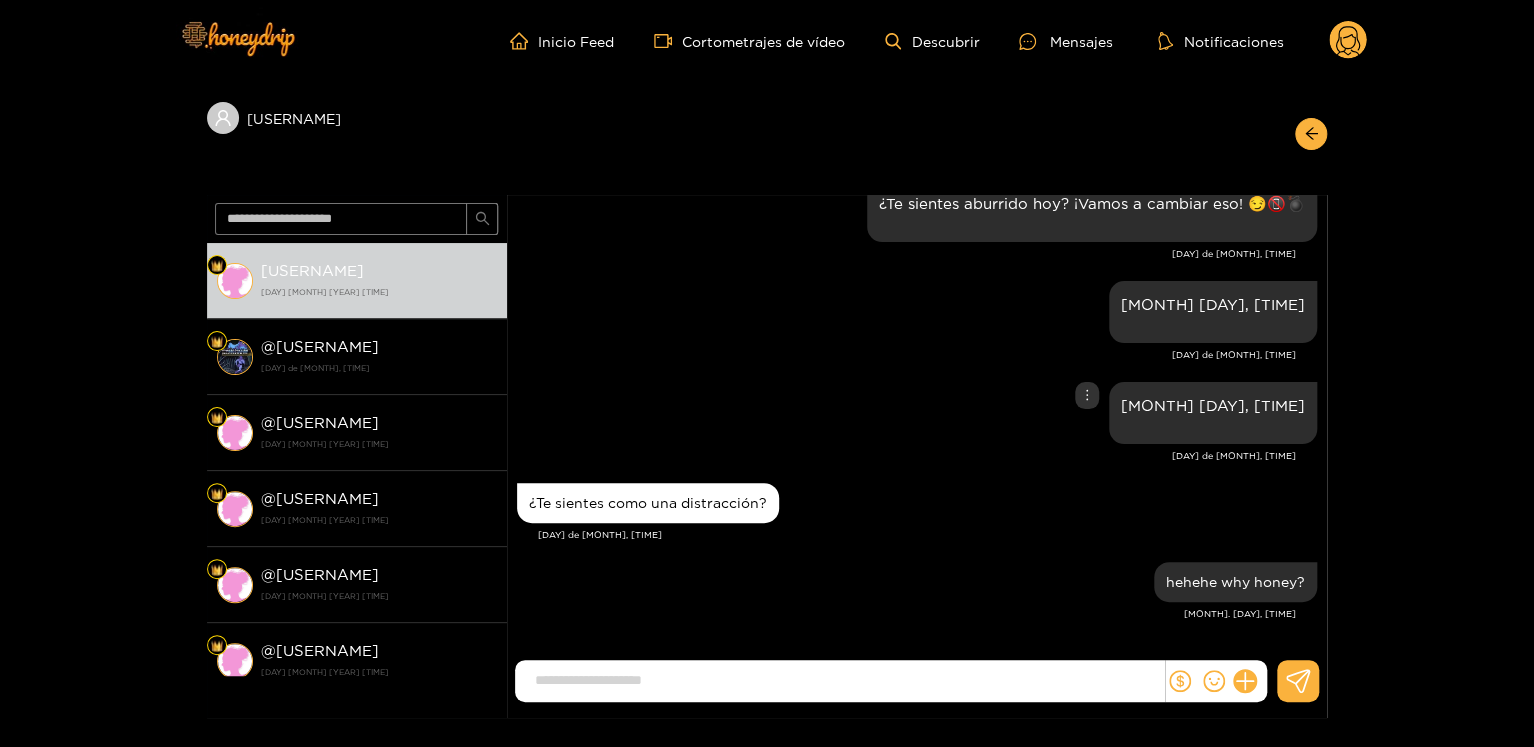 scroll, scrollTop: 3143, scrollLeft: 0, axis: vertical 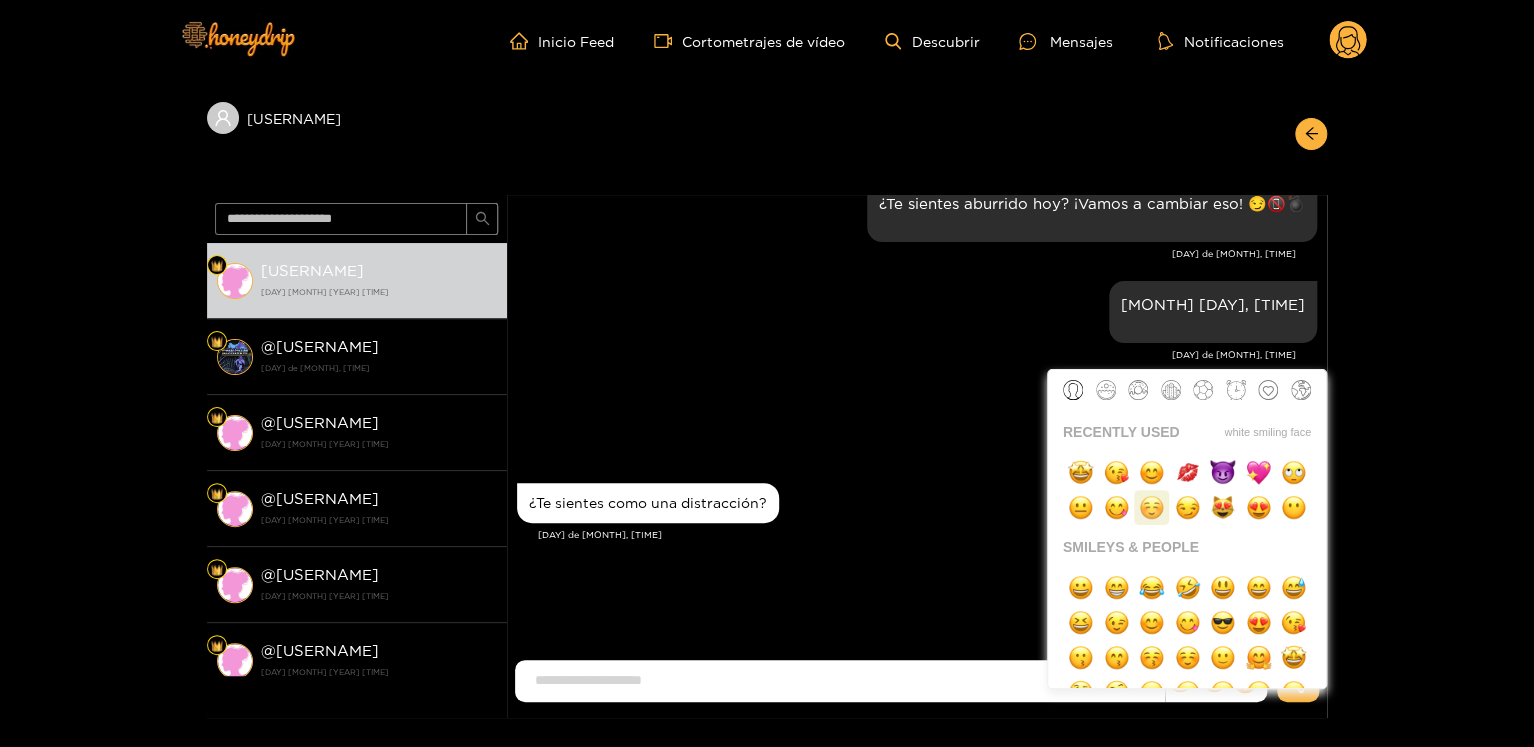 click at bounding box center (1151, 507) 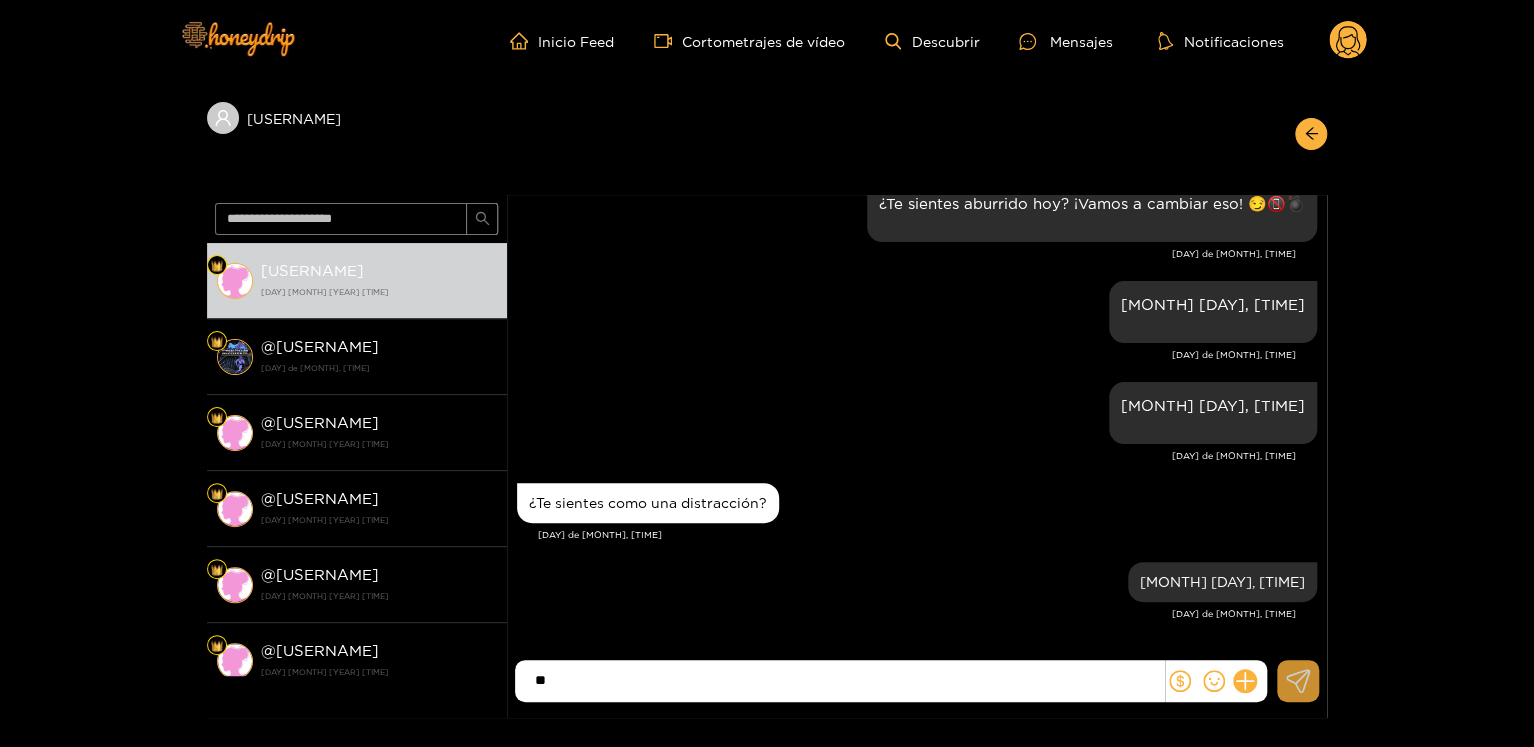 click at bounding box center [1298, 681] 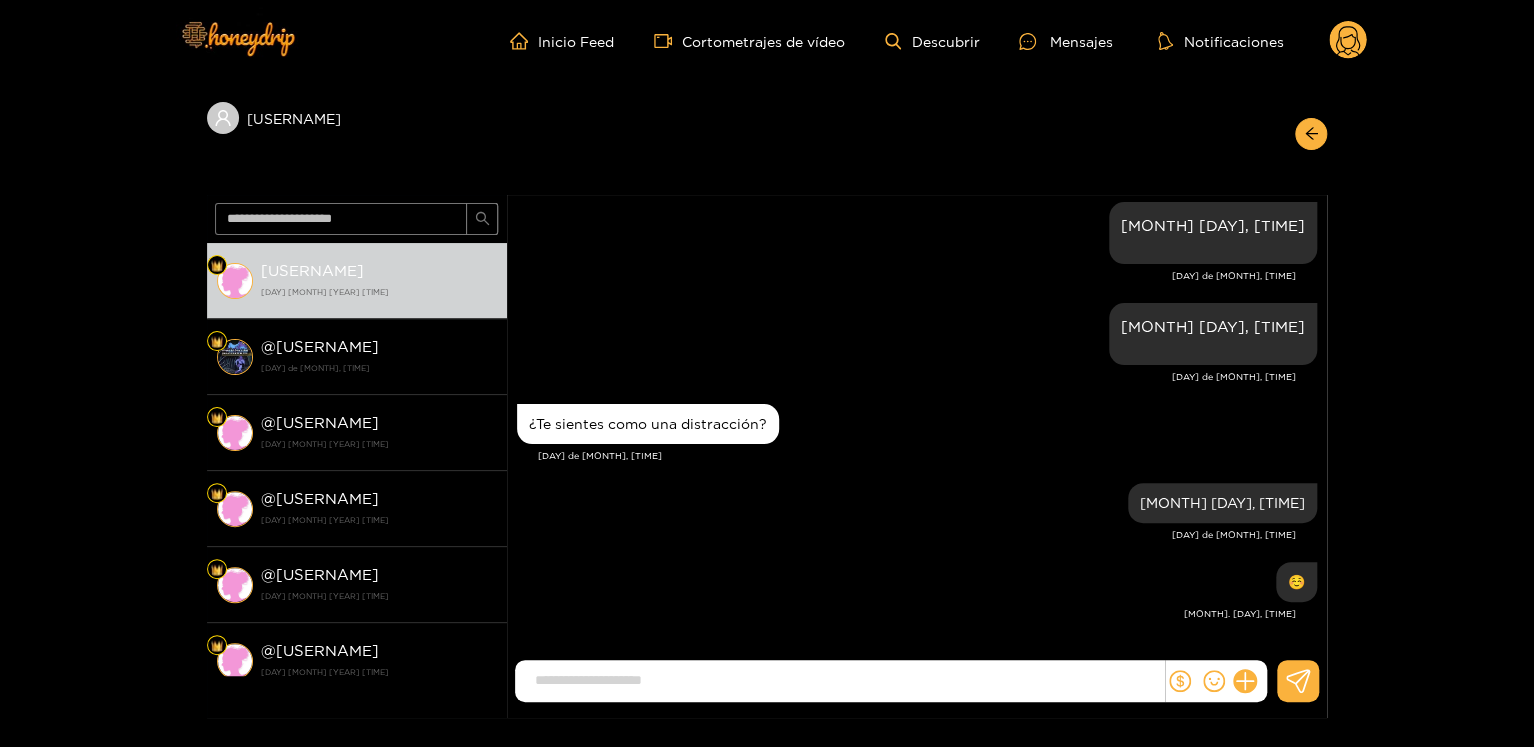 scroll, scrollTop: 3221, scrollLeft: 0, axis: vertical 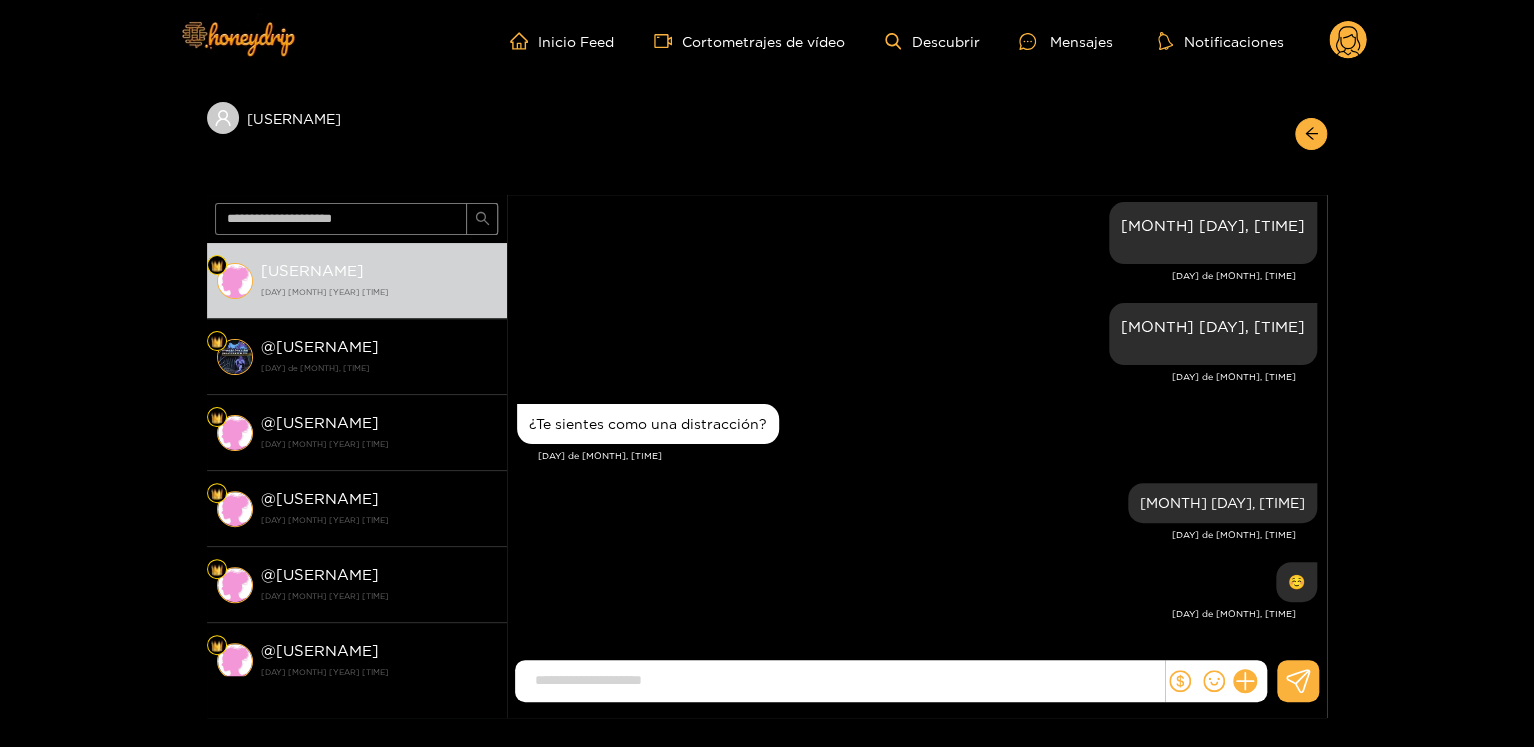 click 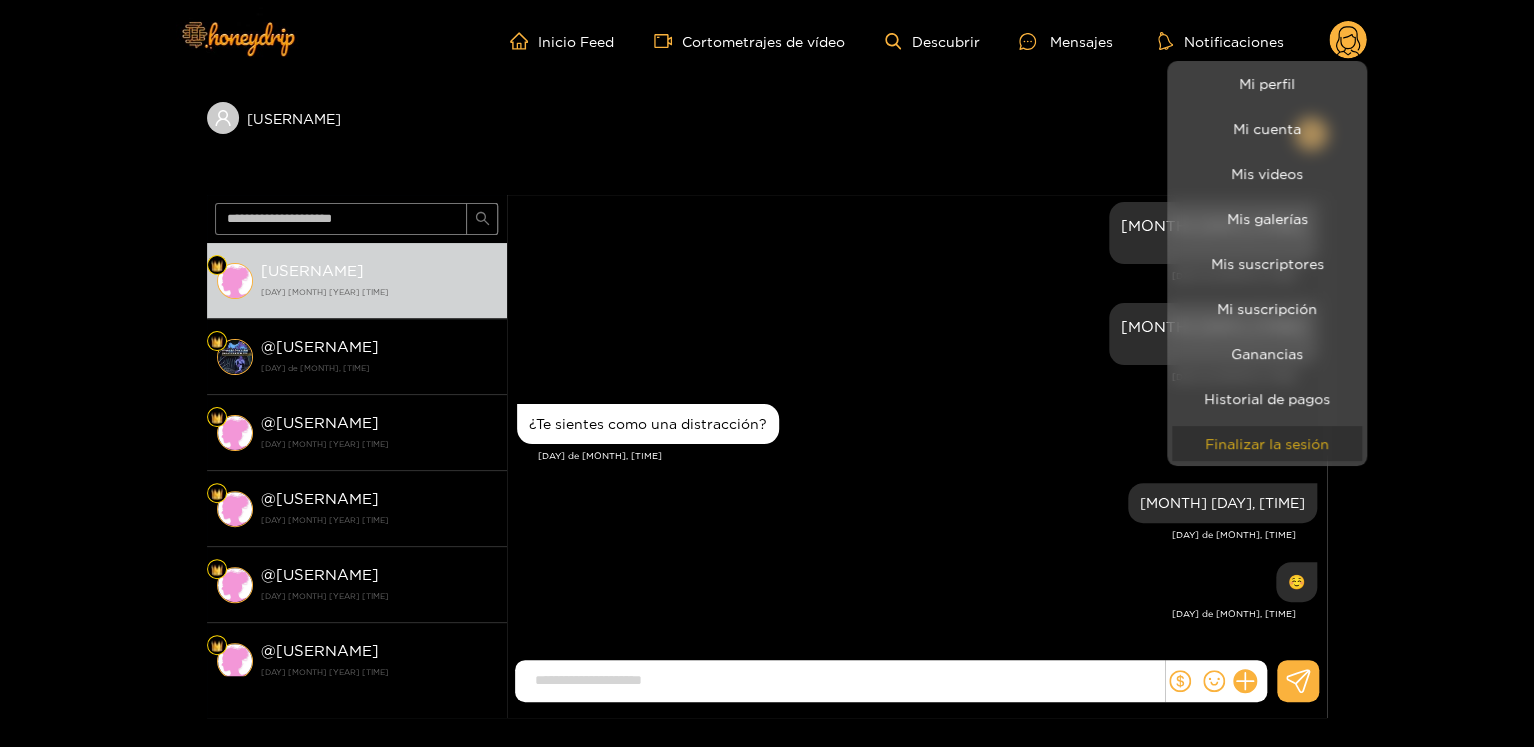click on "Finalizar la sesión" at bounding box center [1267, 443] 